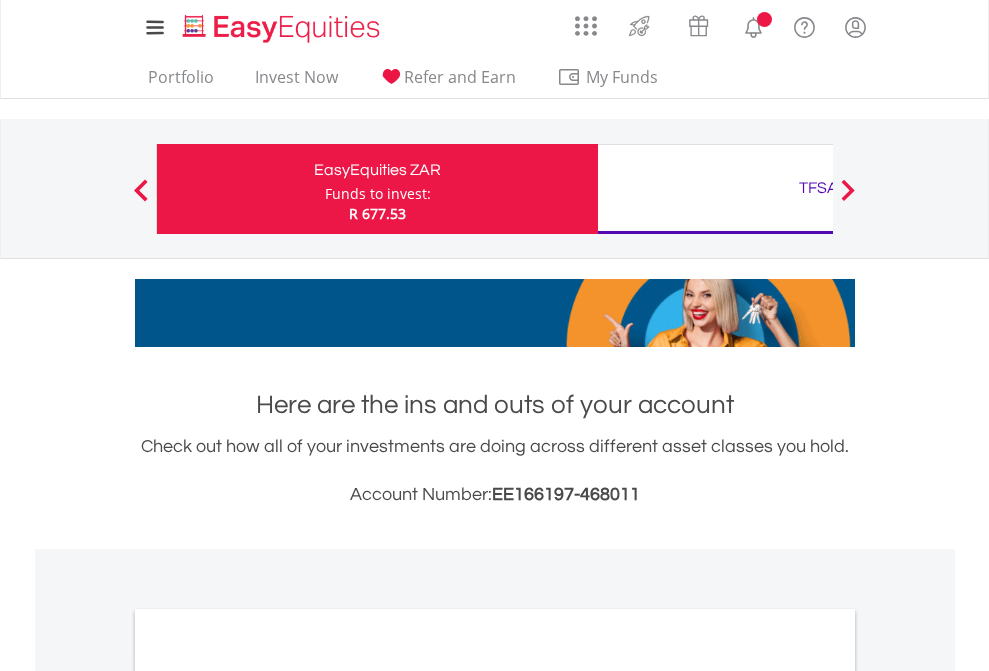 scroll, scrollTop: 0, scrollLeft: 0, axis: both 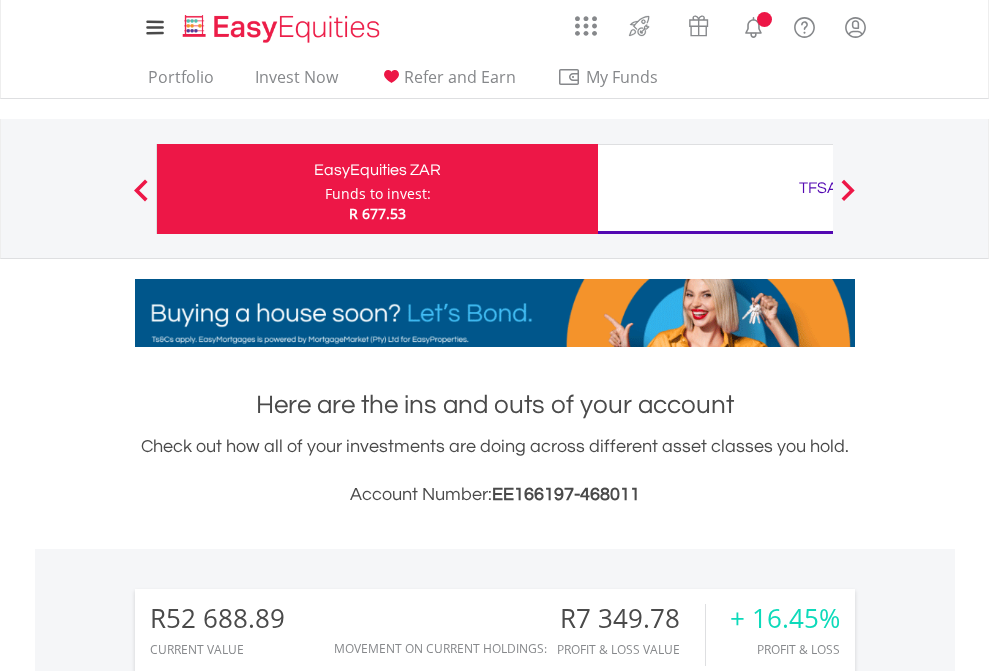 click on "Funds to invest:" at bounding box center (378, 194) 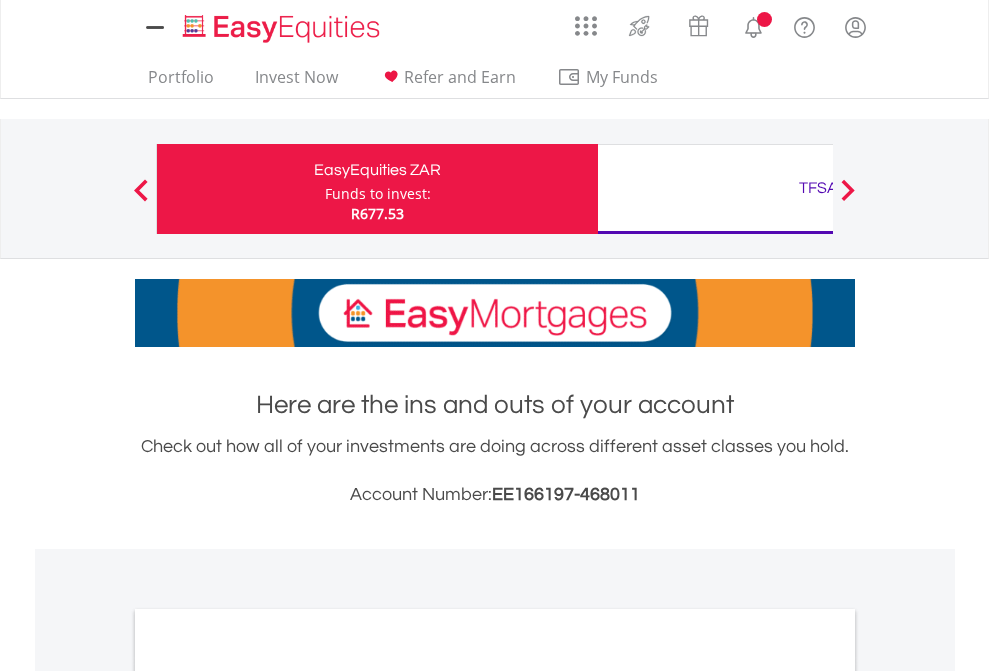 scroll, scrollTop: 0, scrollLeft: 0, axis: both 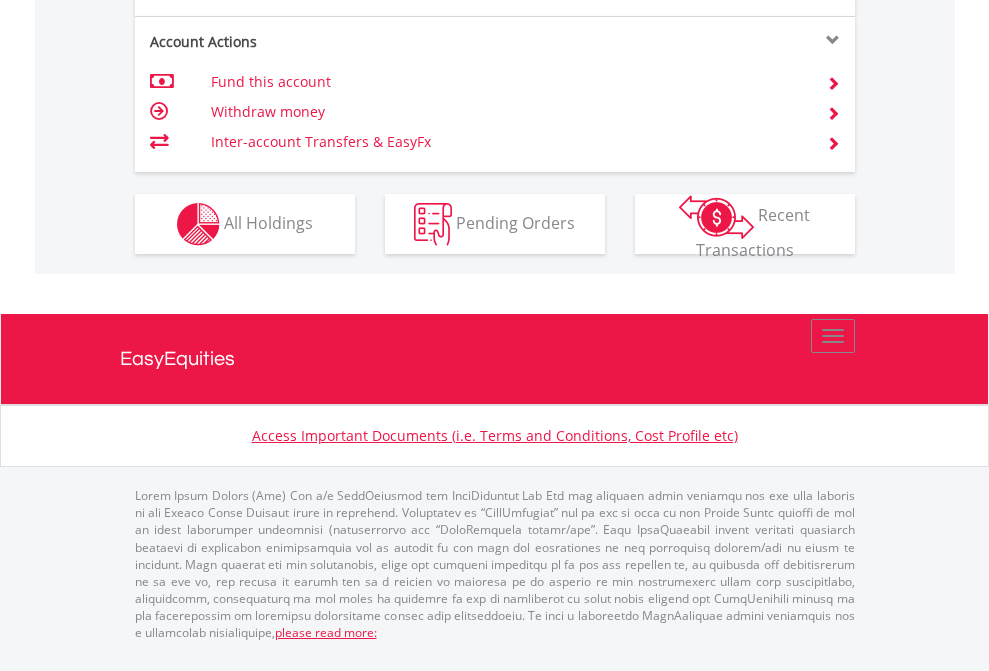 click on "Investment types" at bounding box center [706, -337] 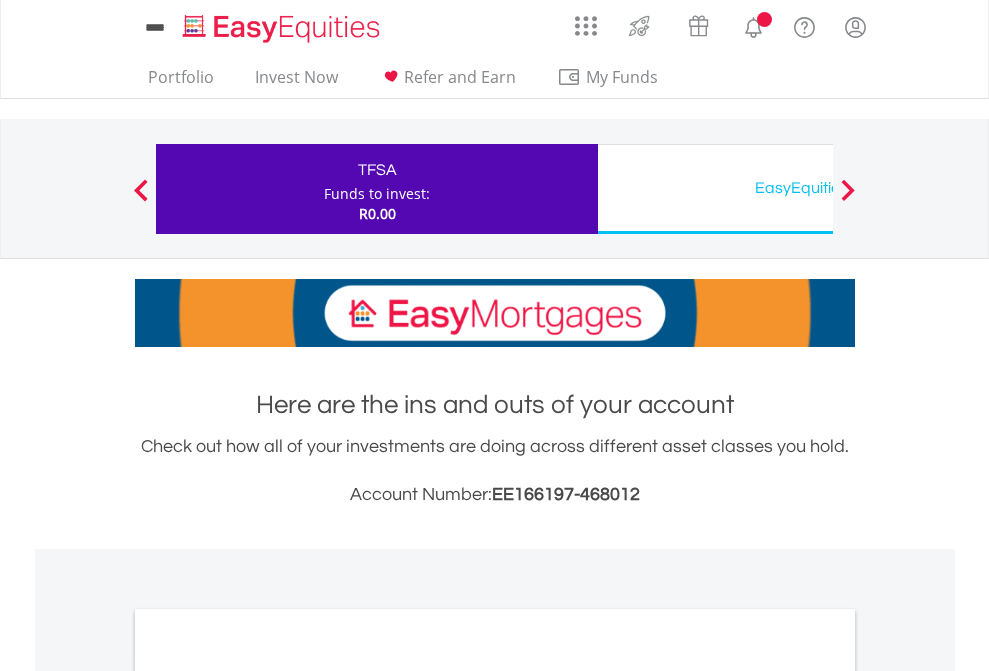 scroll, scrollTop: 0, scrollLeft: 0, axis: both 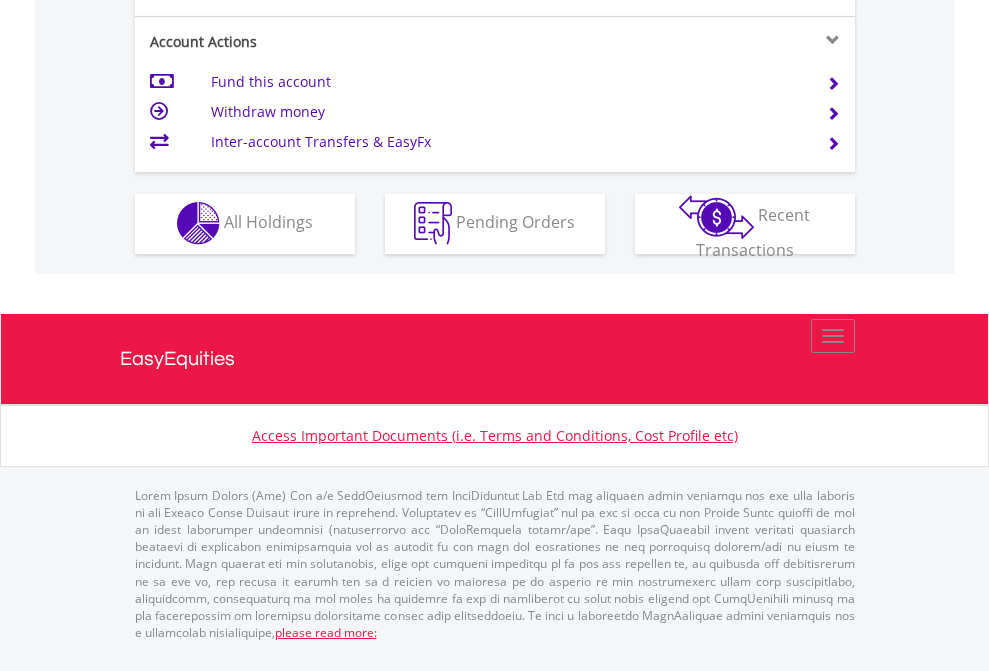 click on "Investment types" at bounding box center [706, -353] 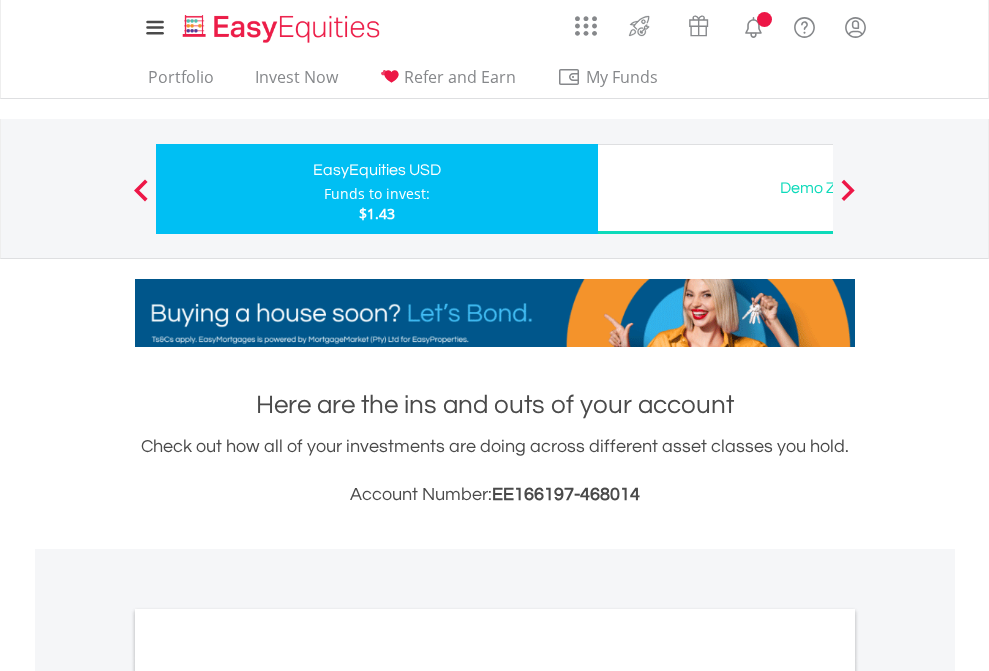 scroll, scrollTop: 0, scrollLeft: 0, axis: both 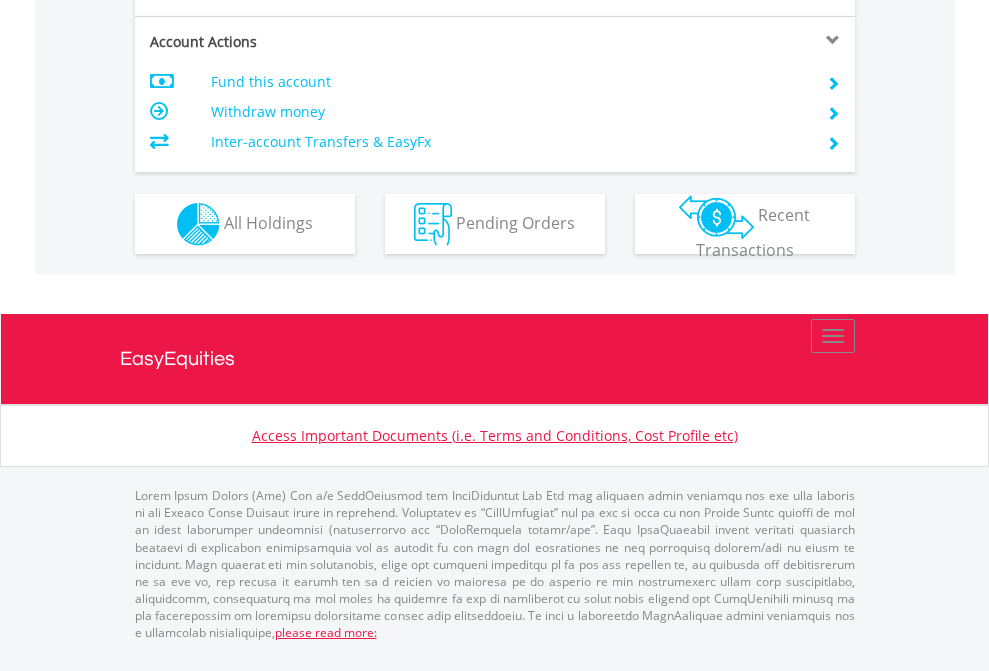 click on "Investment types" at bounding box center (706, -337) 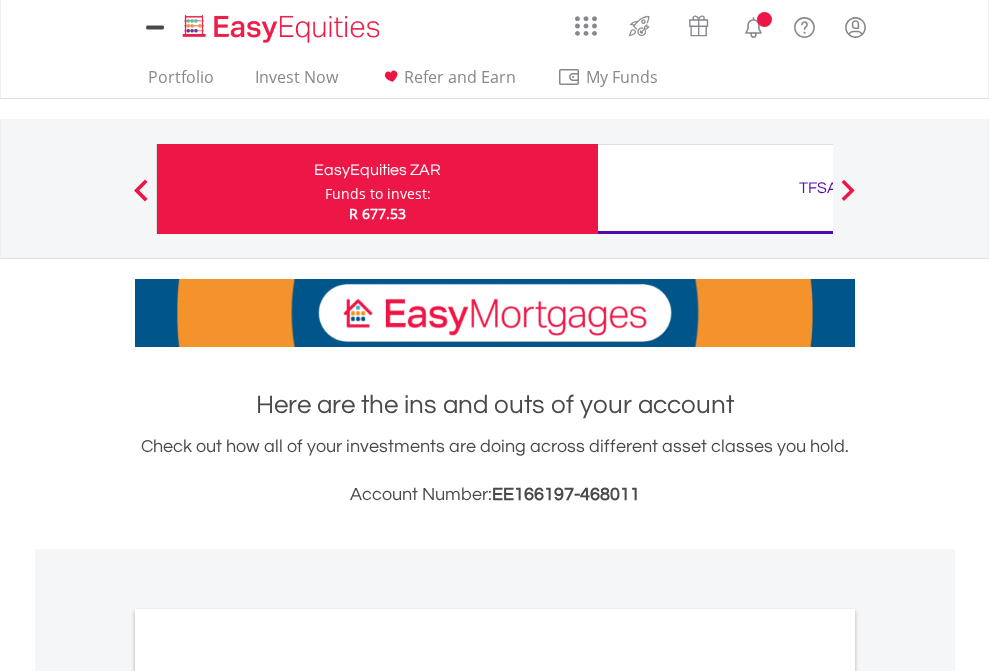scroll, scrollTop: 0, scrollLeft: 0, axis: both 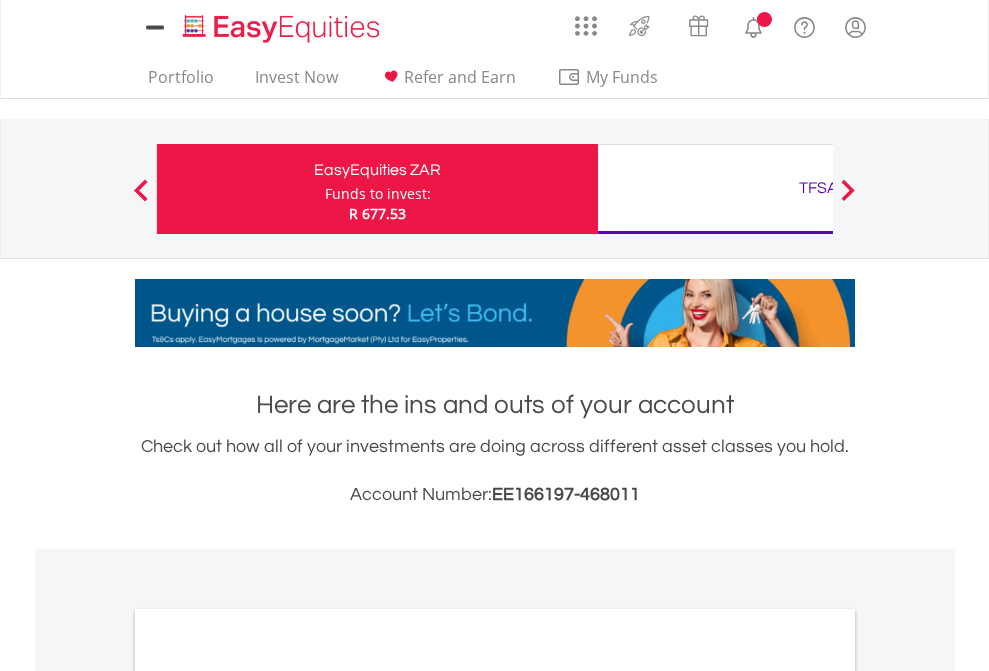 click on "All Holdings" at bounding box center (268, 1096) 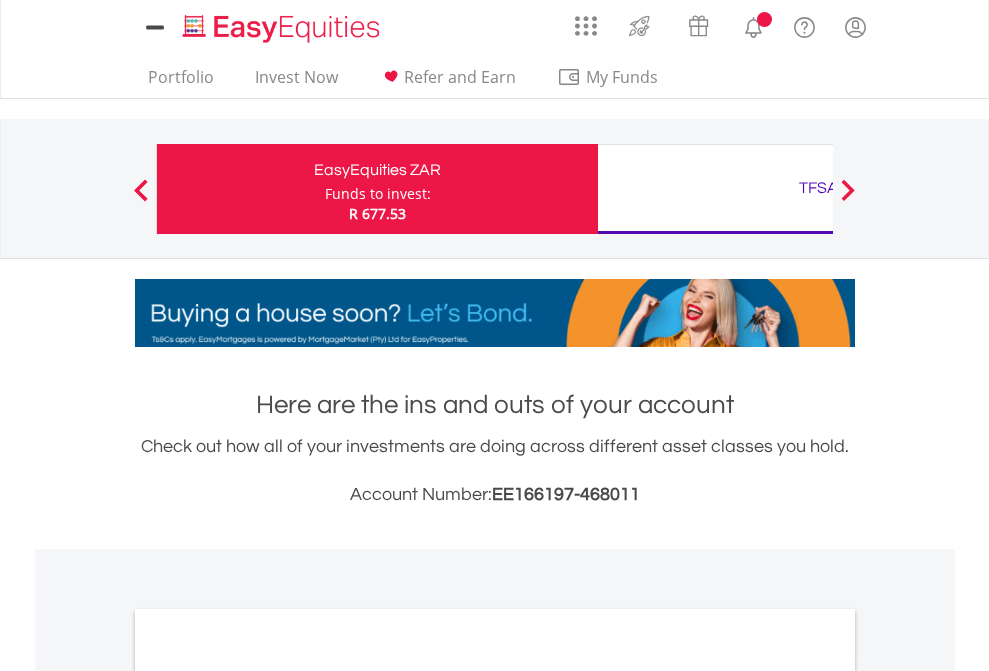 scroll, scrollTop: 1202, scrollLeft: 0, axis: vertical 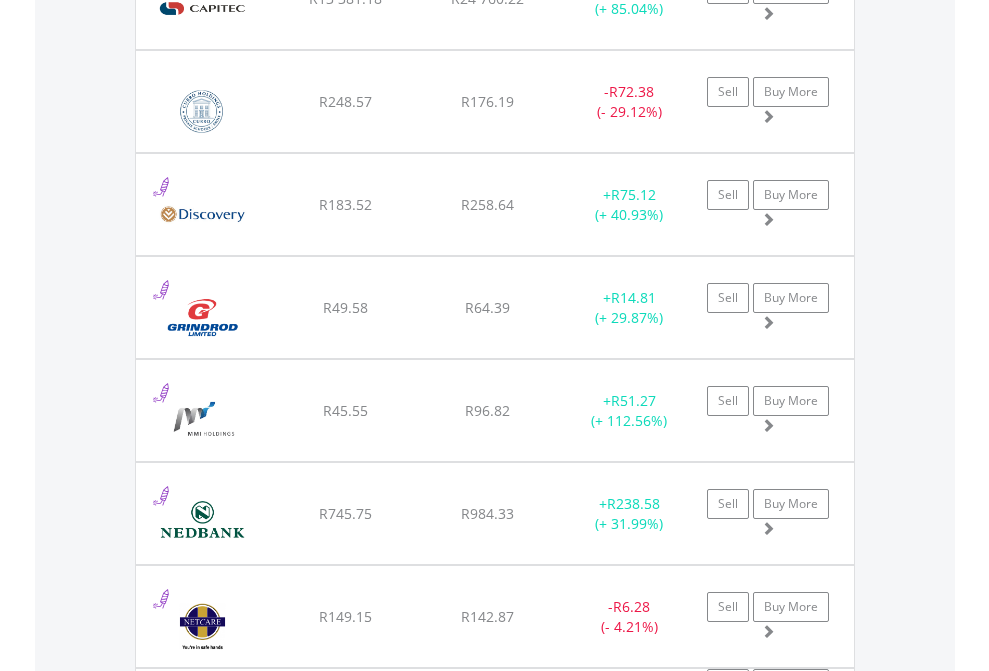 click on "TFSA" at bounding box center [818, -2076] 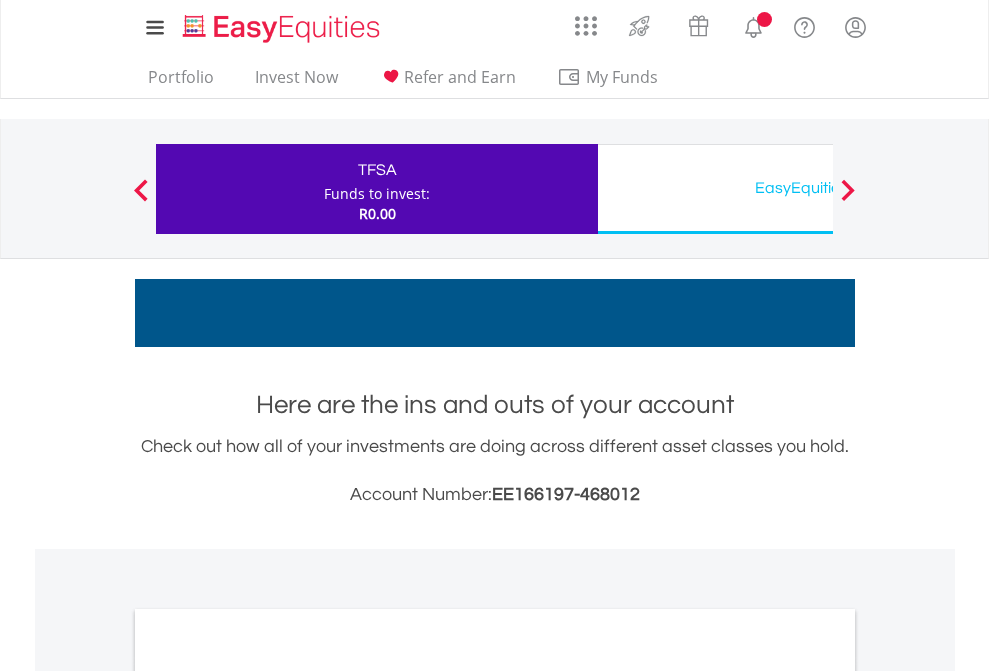 scroll, scrollTop: 0, scrollLeft: 0, axis: both 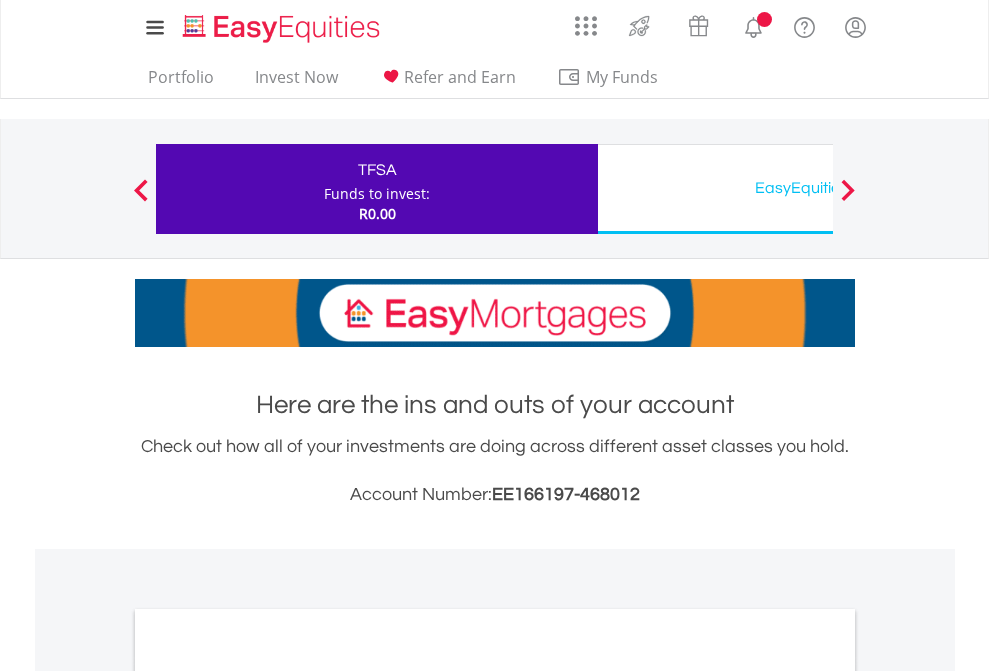 click on "All Holdings" at bounding box center [268, 1096] 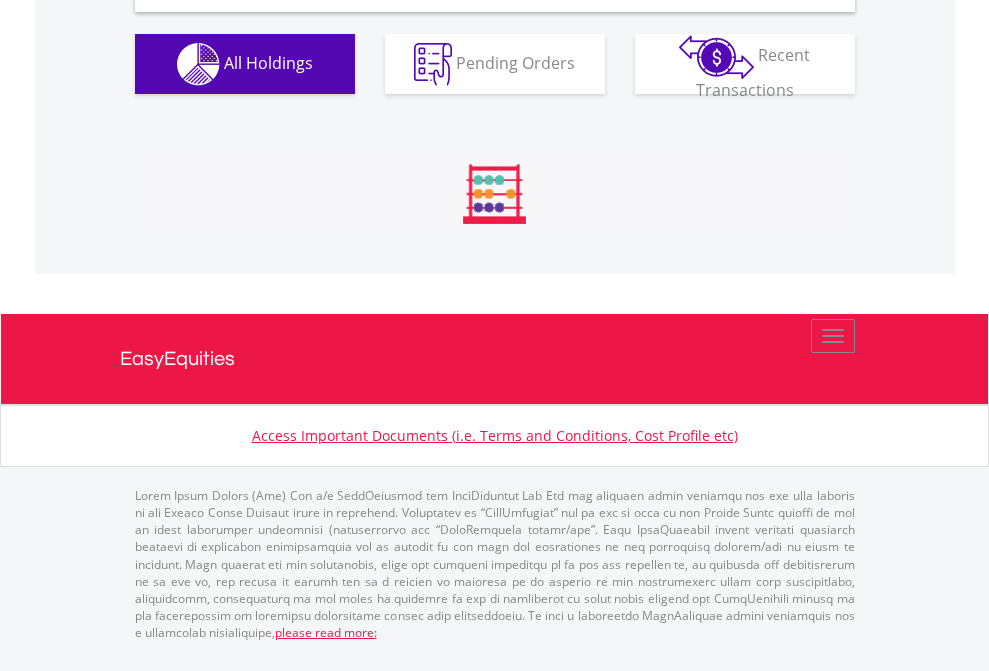 scroll, scrollTop: 1695, scrollLeft: 0, axis: vertical 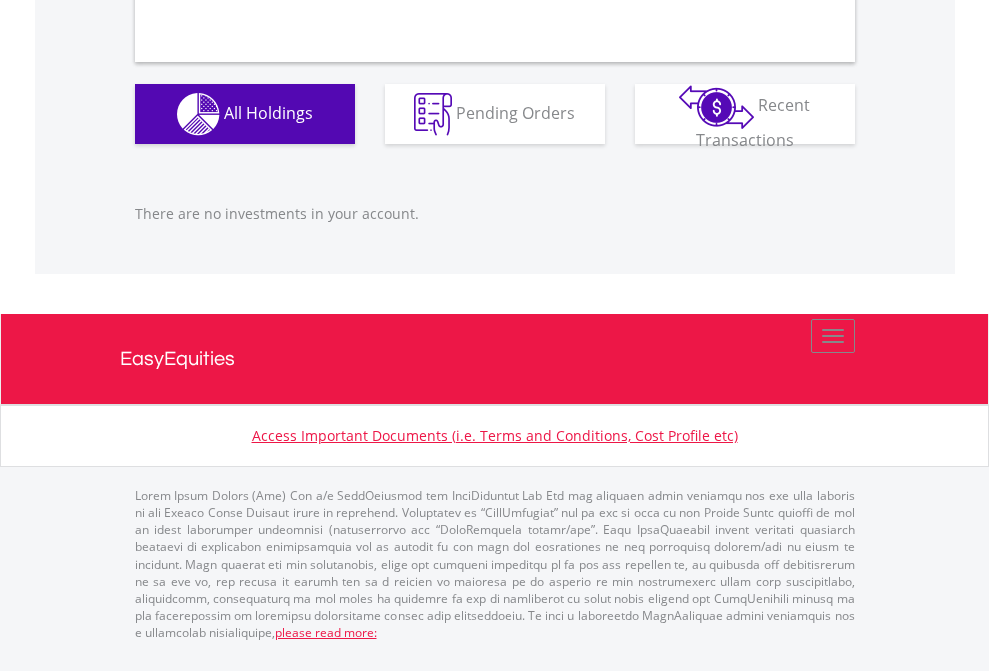click on "EasyEquities USD" at bounding box center [818, -796] 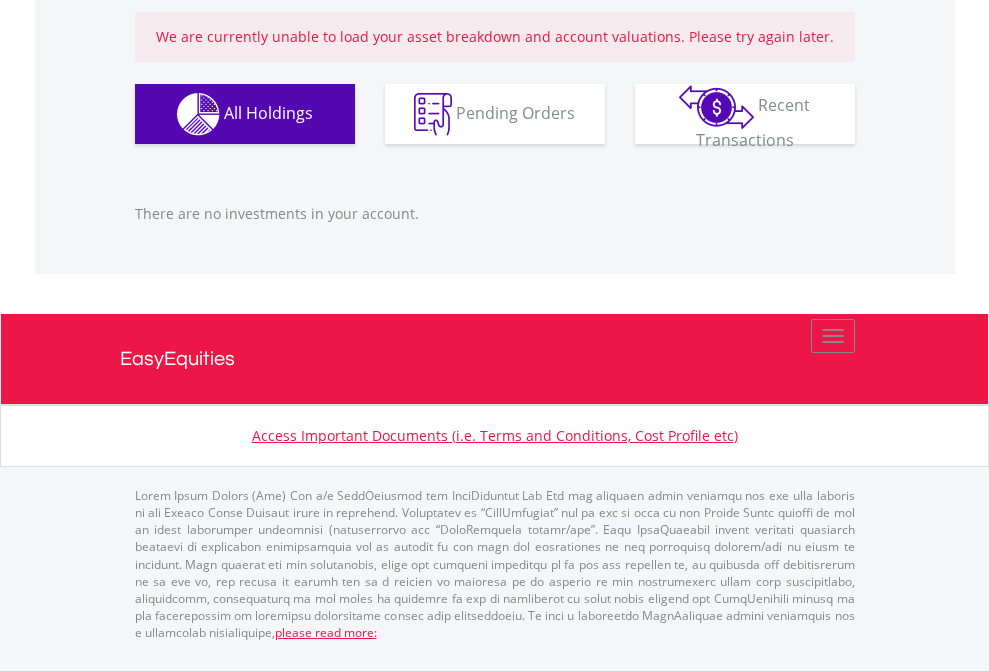 scroll, scrollTop: 144, scrollLeft: 0, axis: vertical 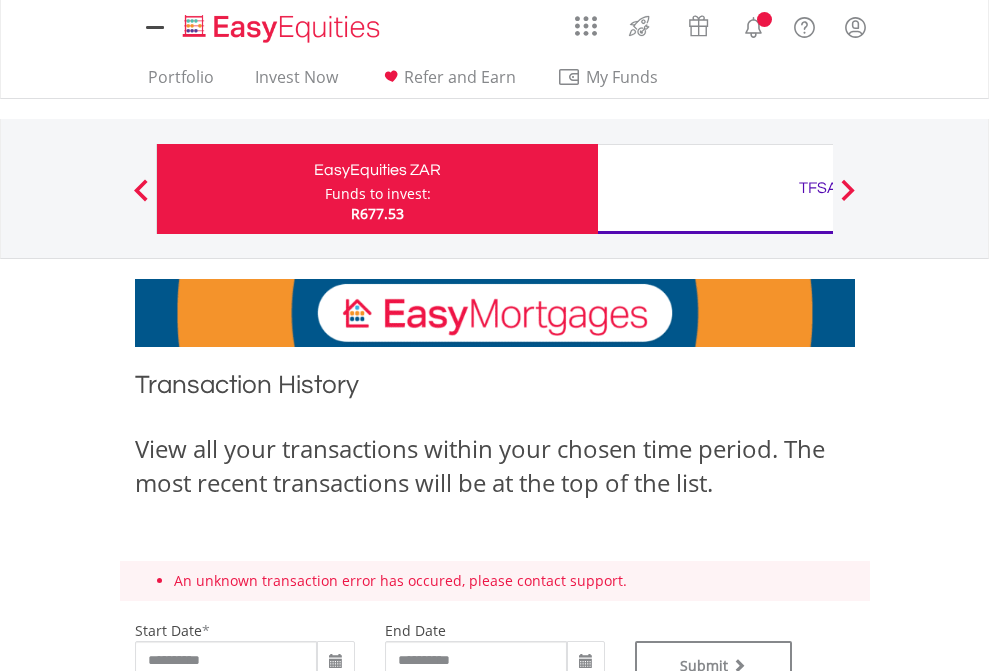 type on "**********" 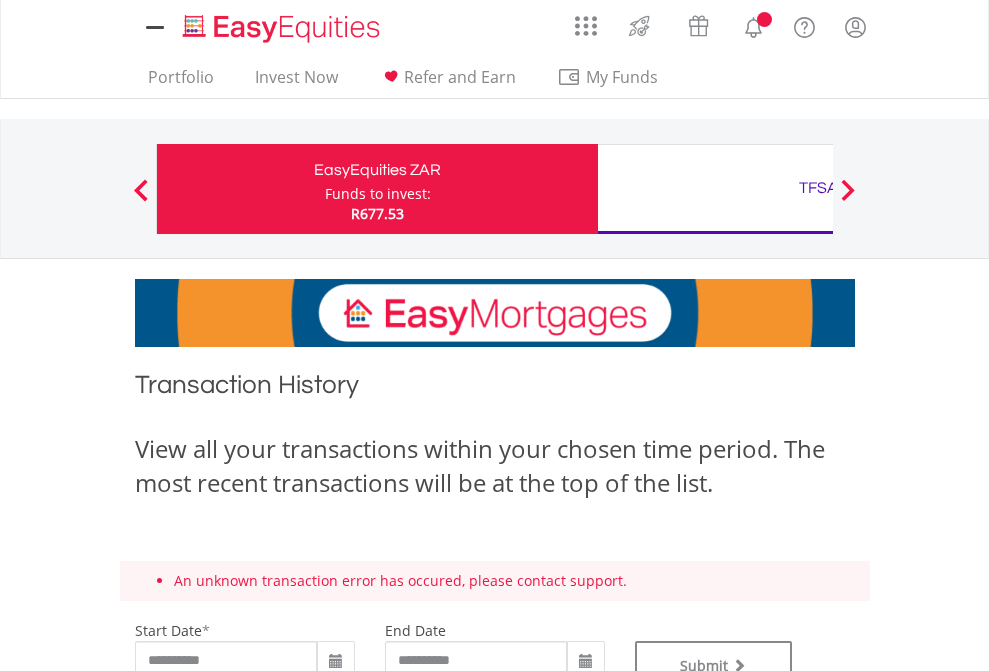 scroll, scrollTop: 0, scrollLeft: 0, axis: both 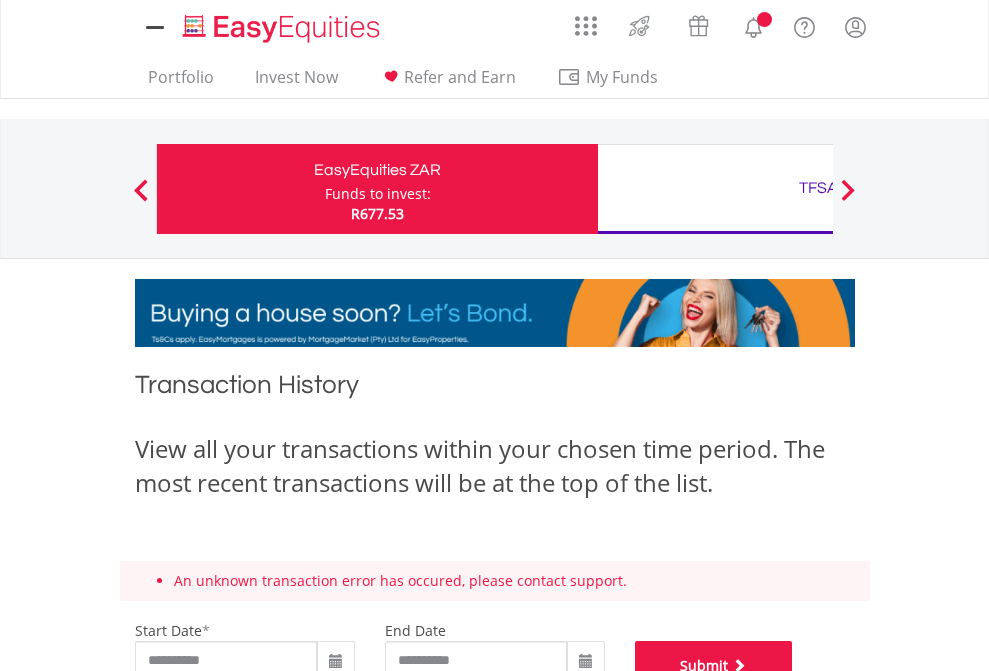 click on "Submit" at bounding box center (714, 666) 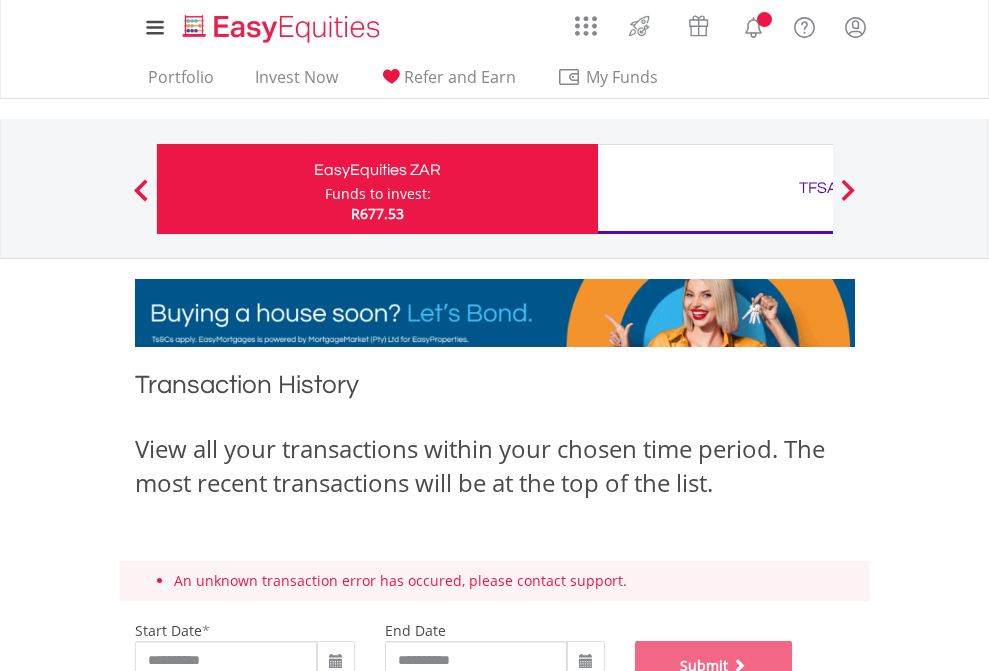 scroll, scrollTop: 891, scrollLeft: 0, axis: vertical 